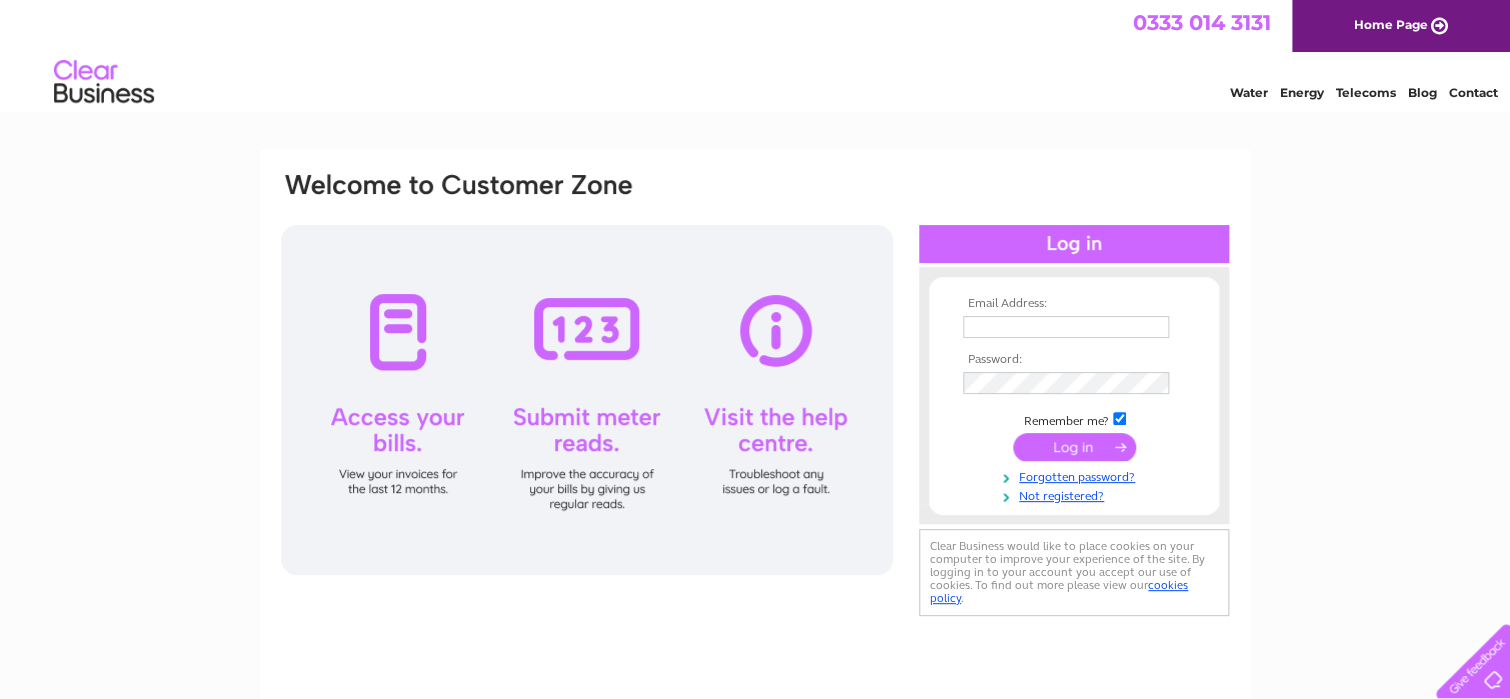 scroll, scrollTop: 0, scrollLeft: 0, axis: both 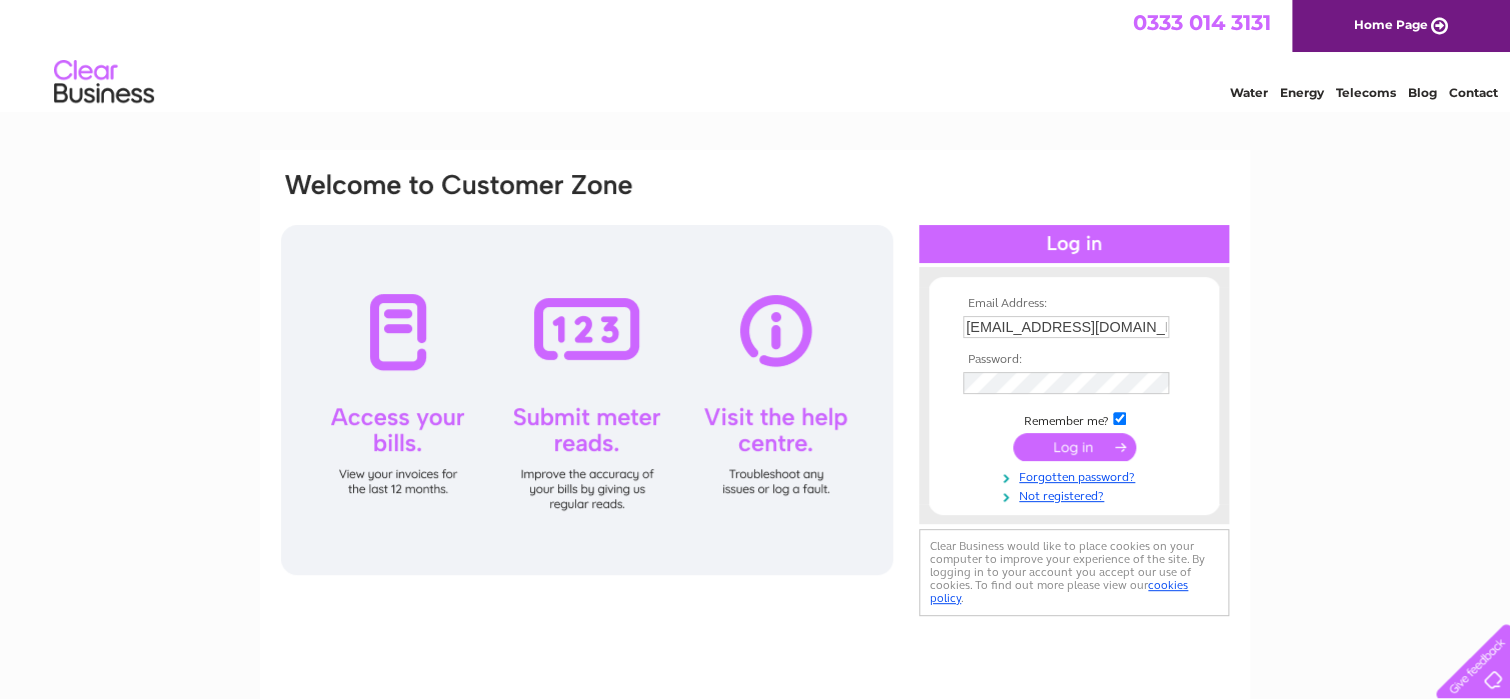 click at bounding box center [1074, 447] 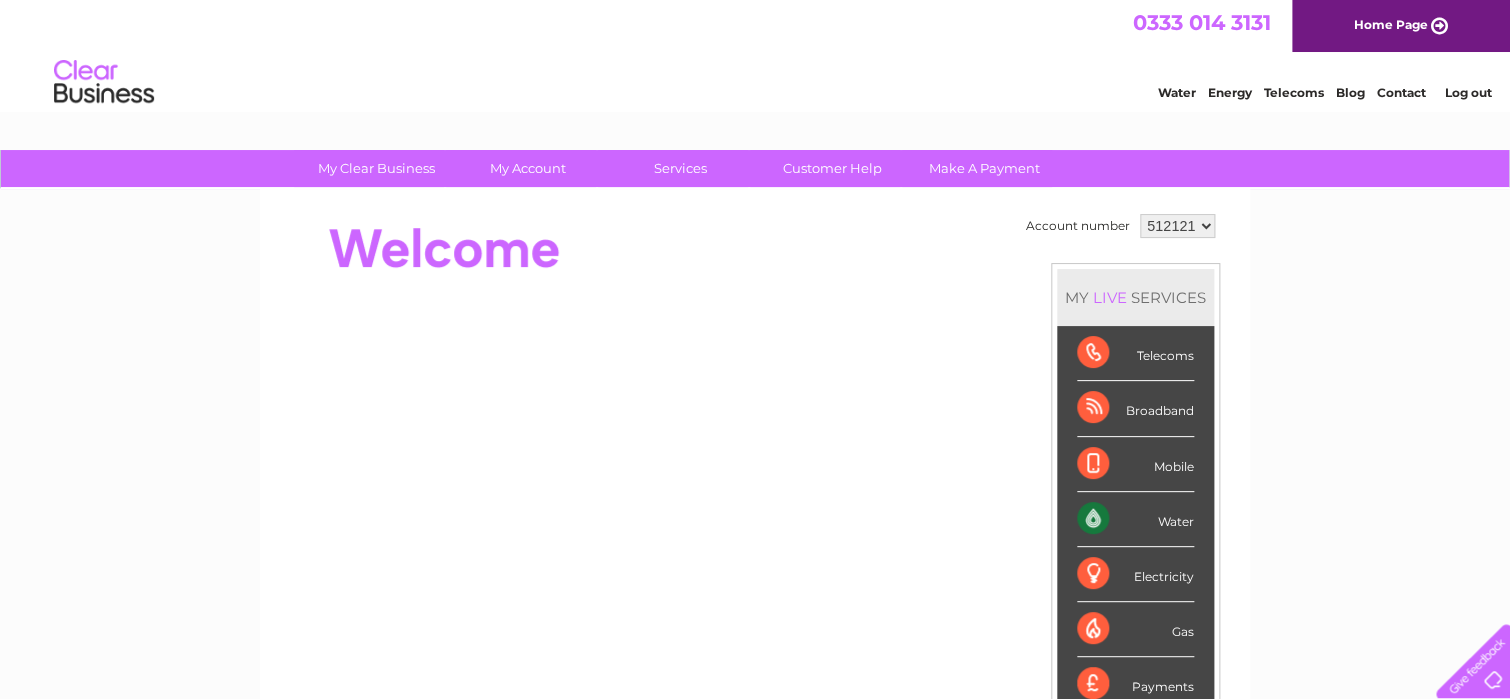 scroll, scrollTop: 100, scrollLeft: 0, axis: vertical 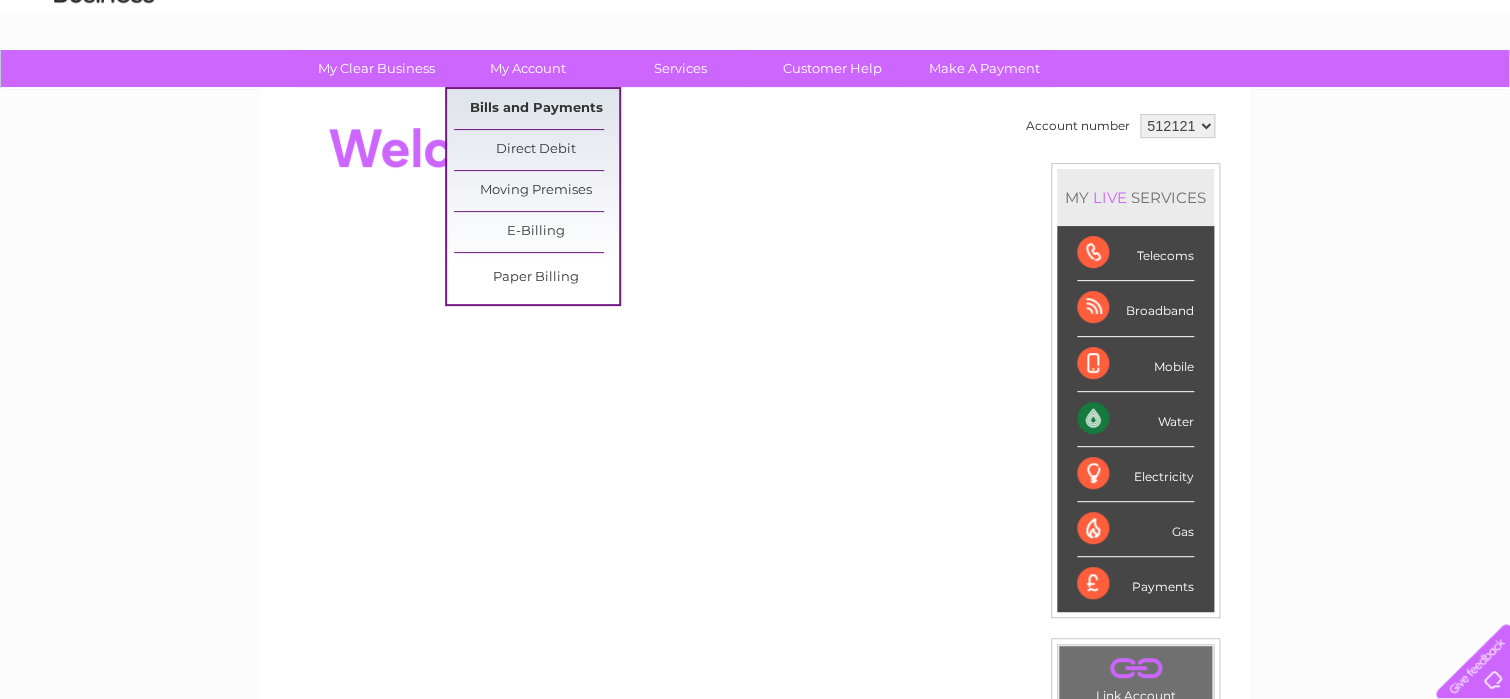 click on "Bills and Payments" at bounding box center (536, 109) 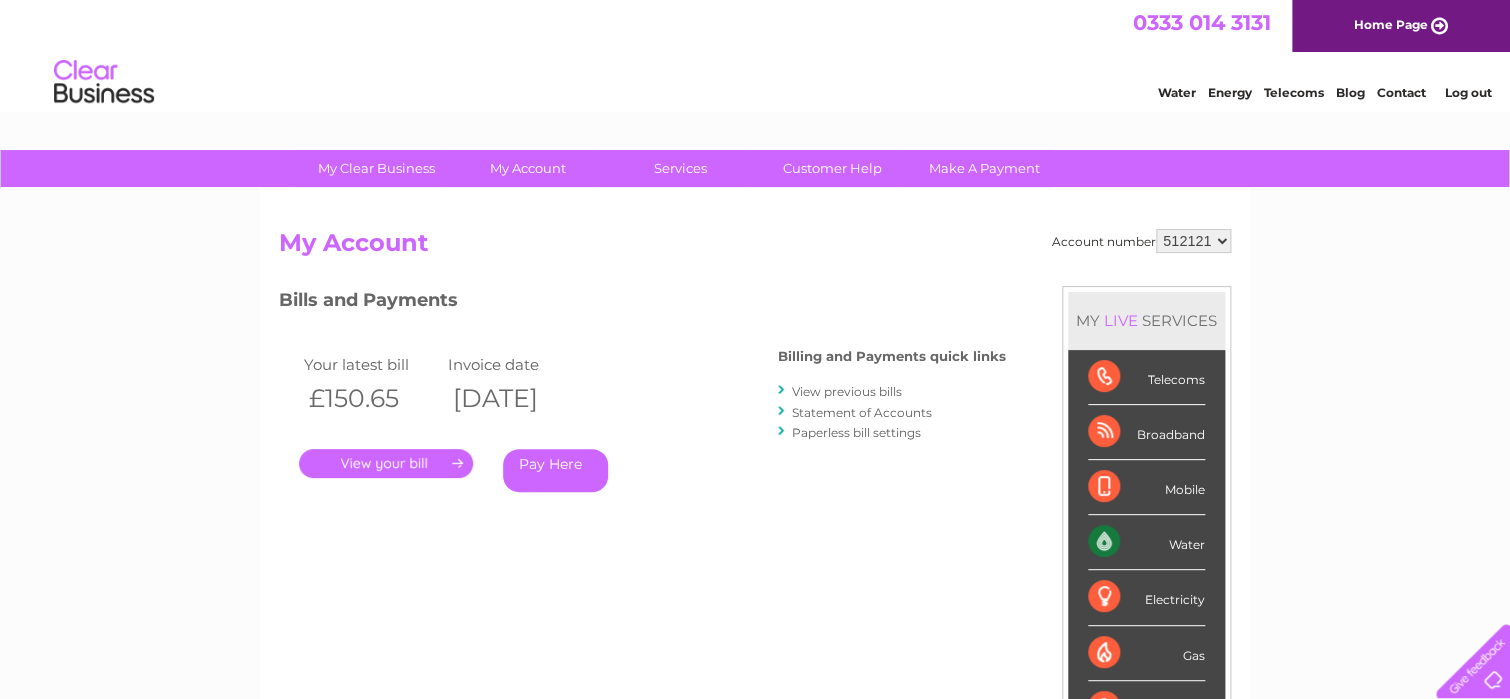 scroll, scrollTop: 100, scrollLeft: 0, axis: vertical 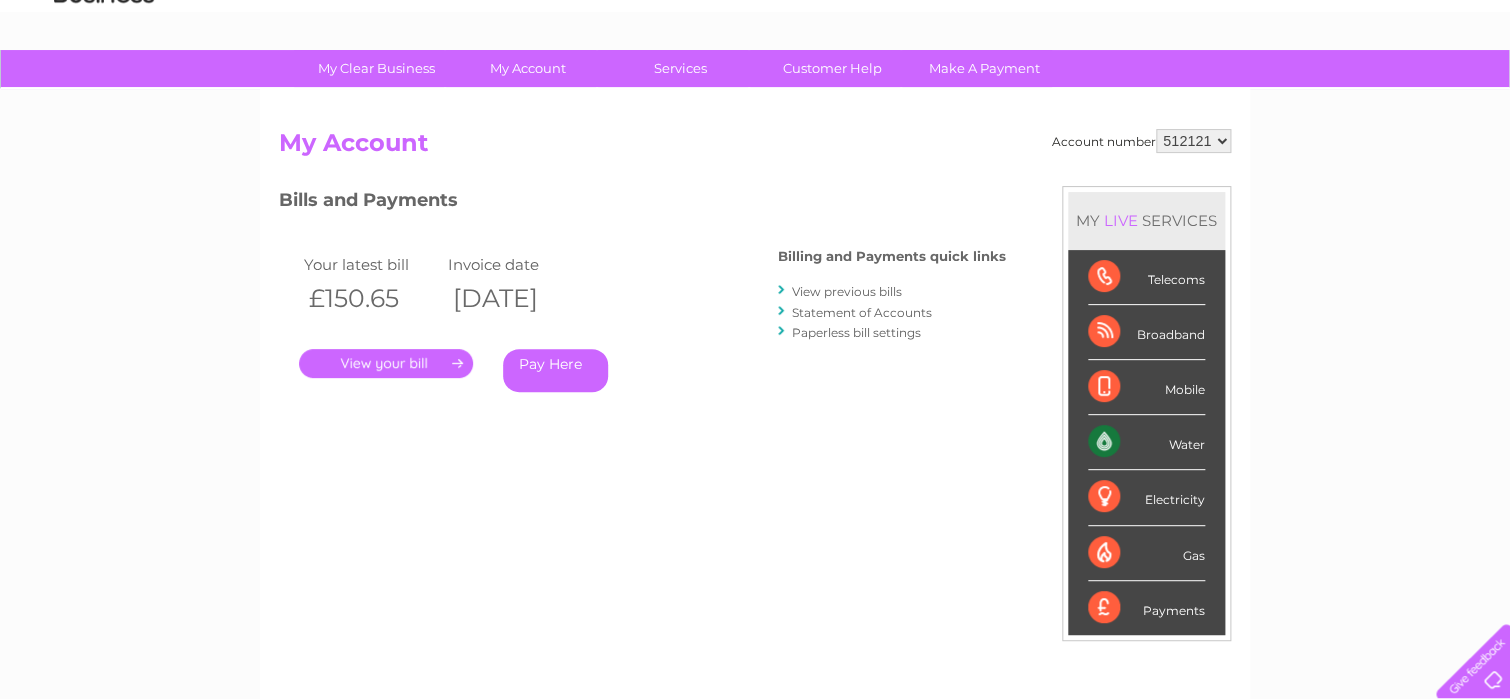 click on "View previous bills" at bounding box center [847, 291] 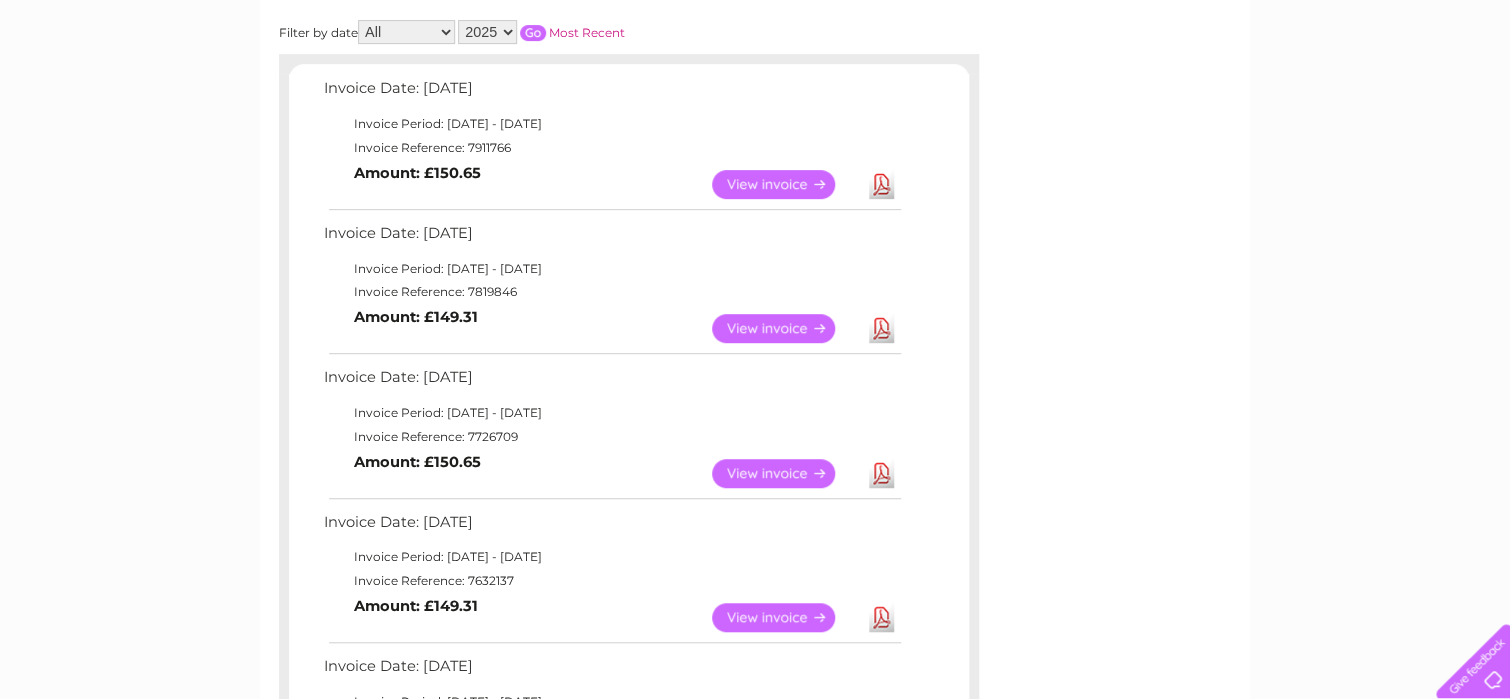 scroll, scrollTop: 400, scrollLeft: 0, axis: vertical 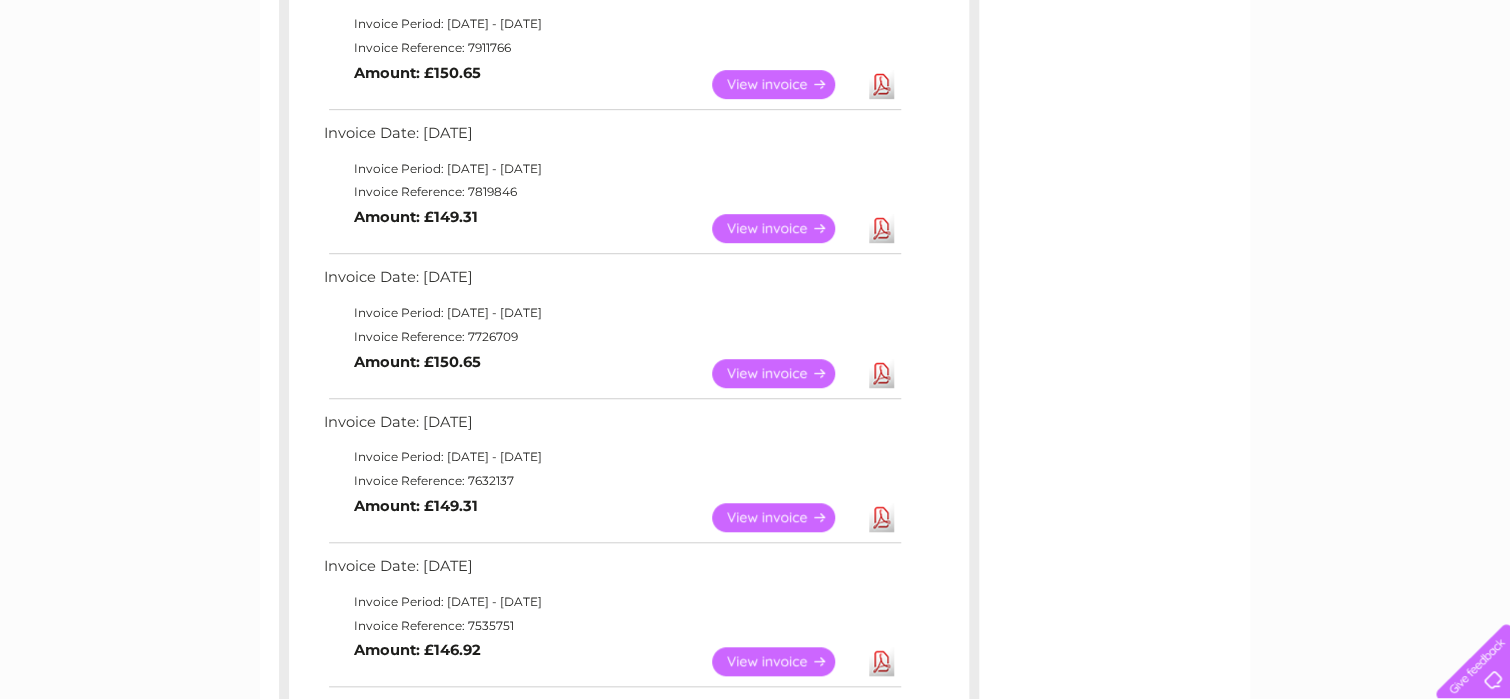 click on "View" at bounding box center [785, 373] 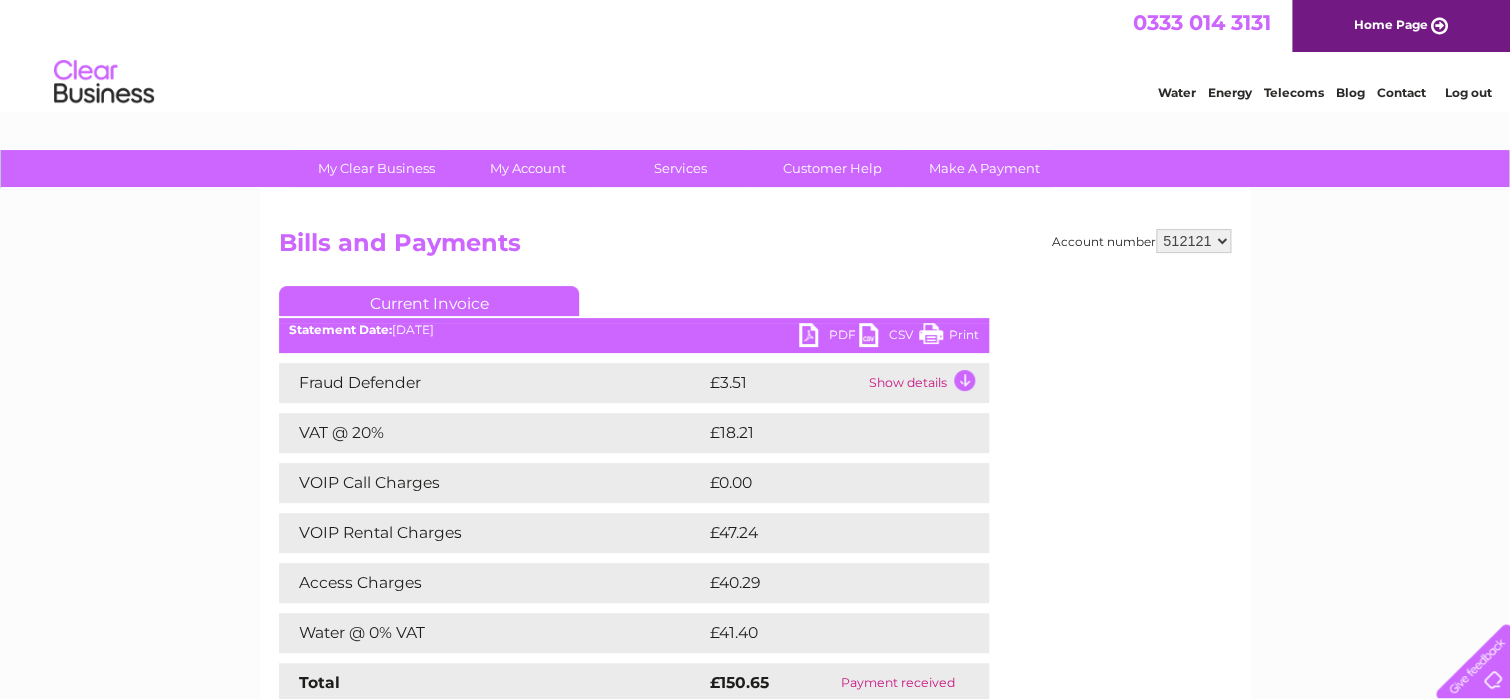 scroll, scrollTop: 0, scrollLeft: 0, axis: both 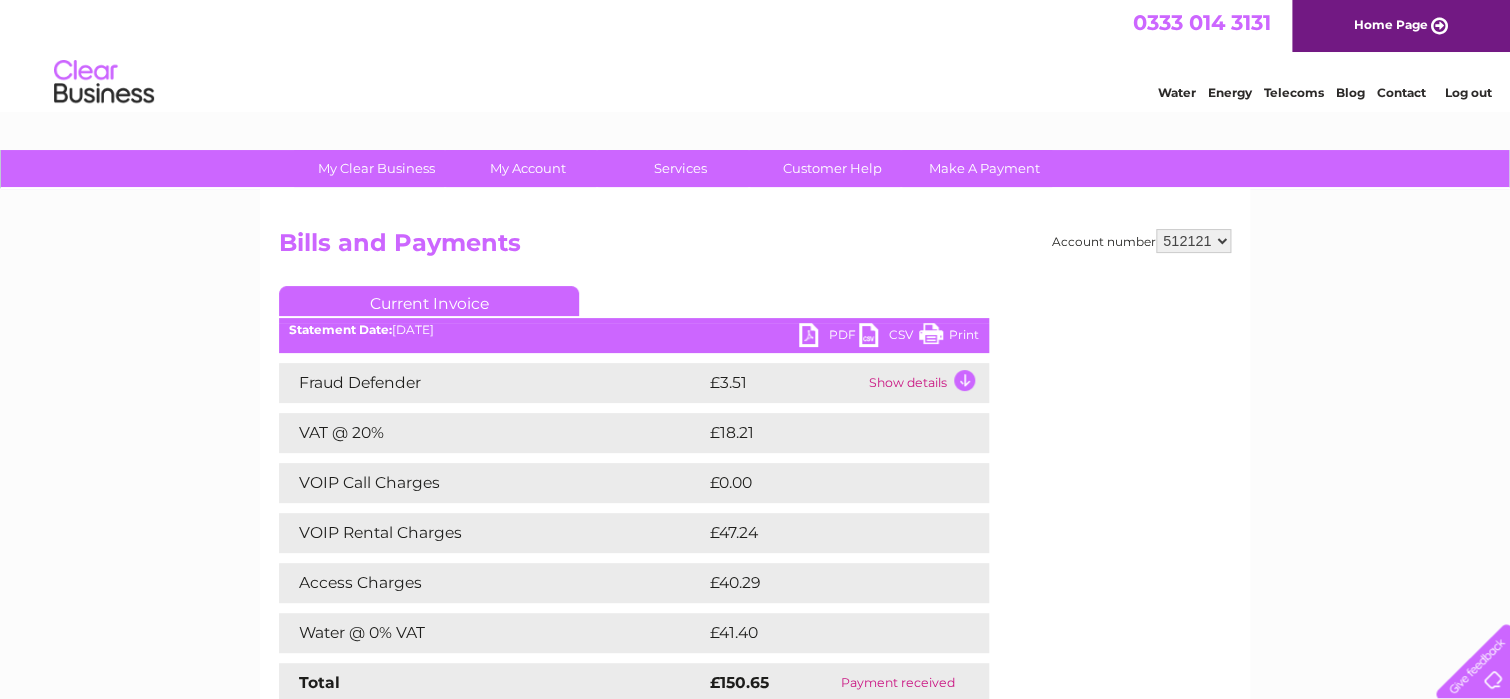 click on "PDF" at bounding box center (829, 337) 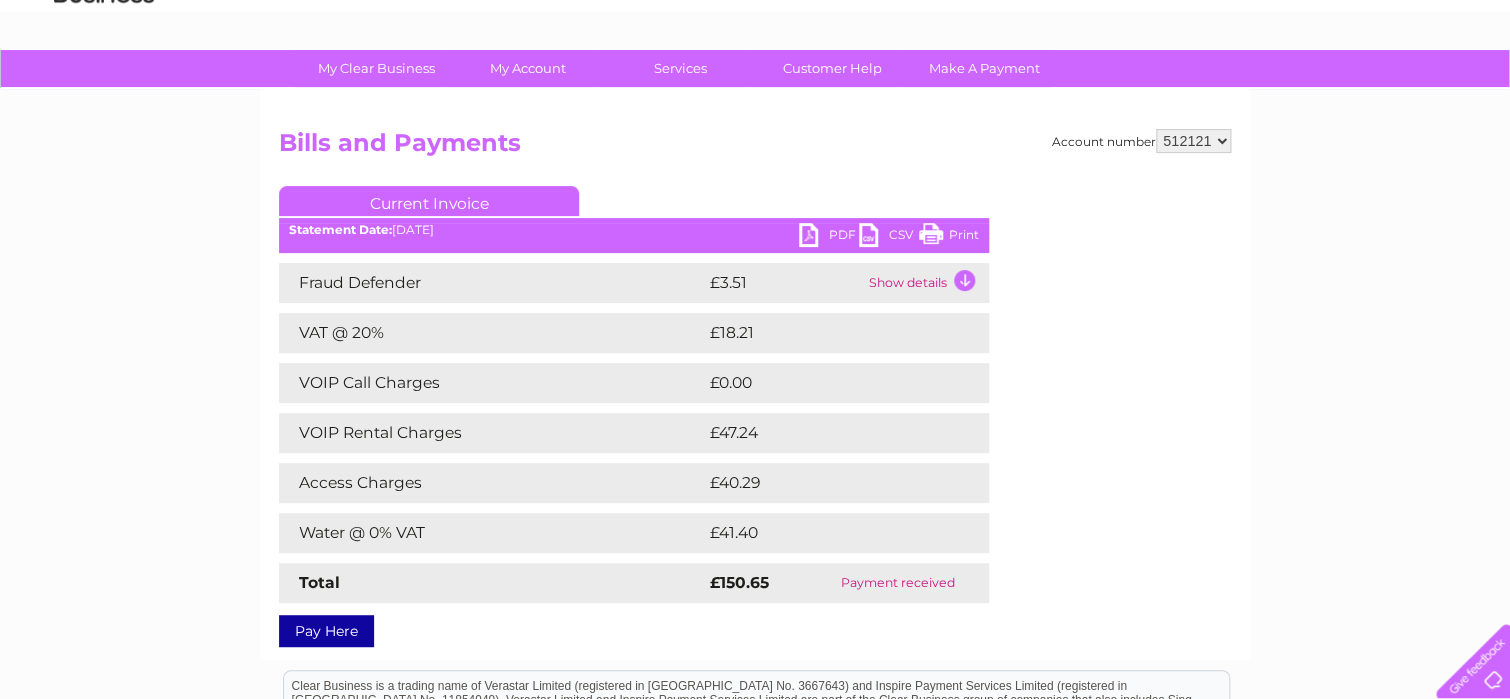 scroll, scrollTop: 0, scrollLeft: 0, axis: both 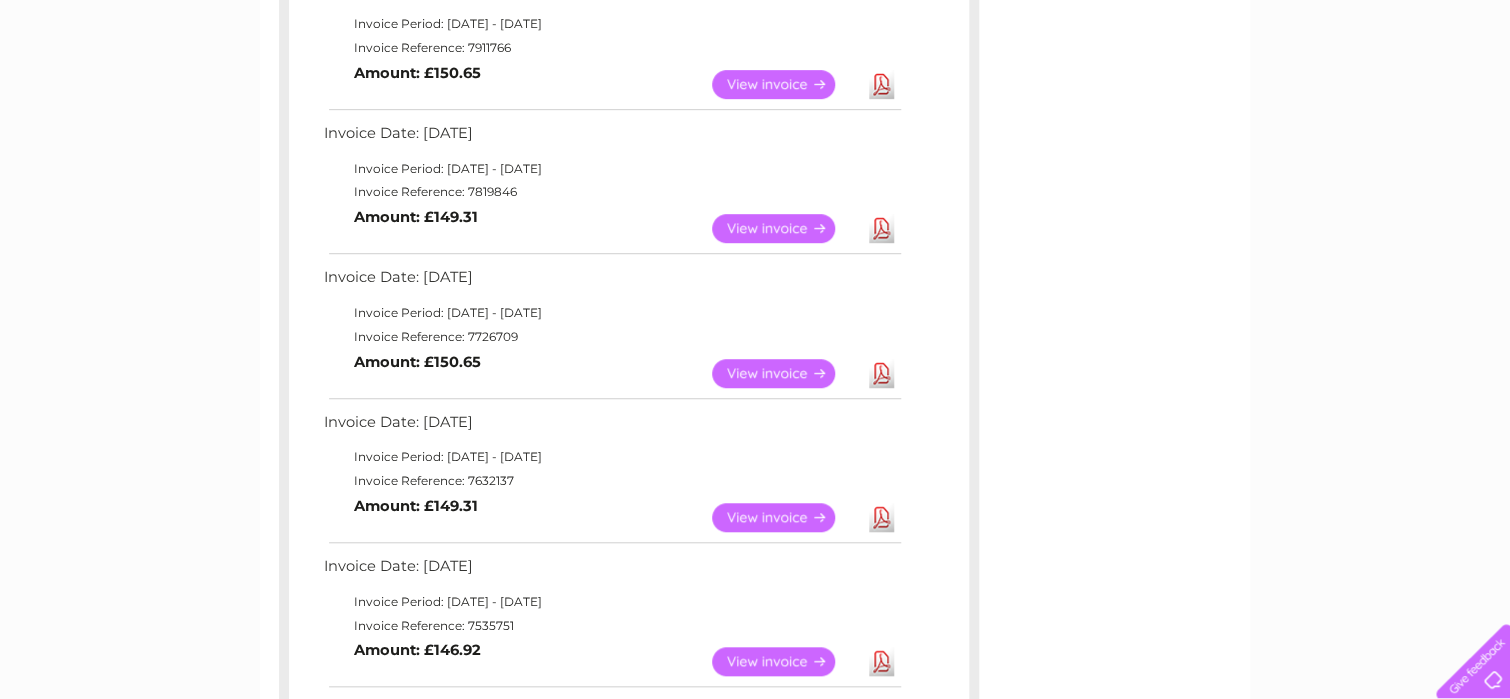 click on "View" at bounding box center (785, 228) 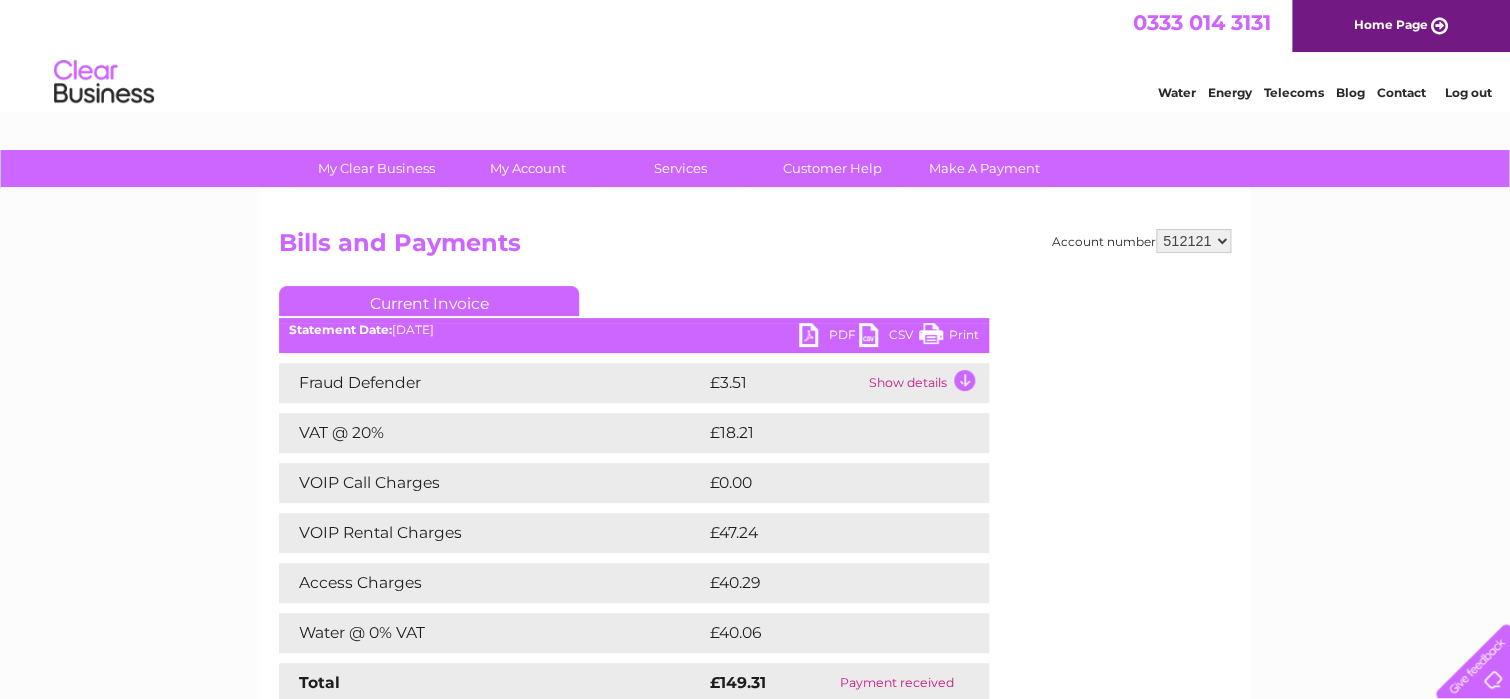 scroll, scrollTop: 0, scrollLeft: 0, axis: both 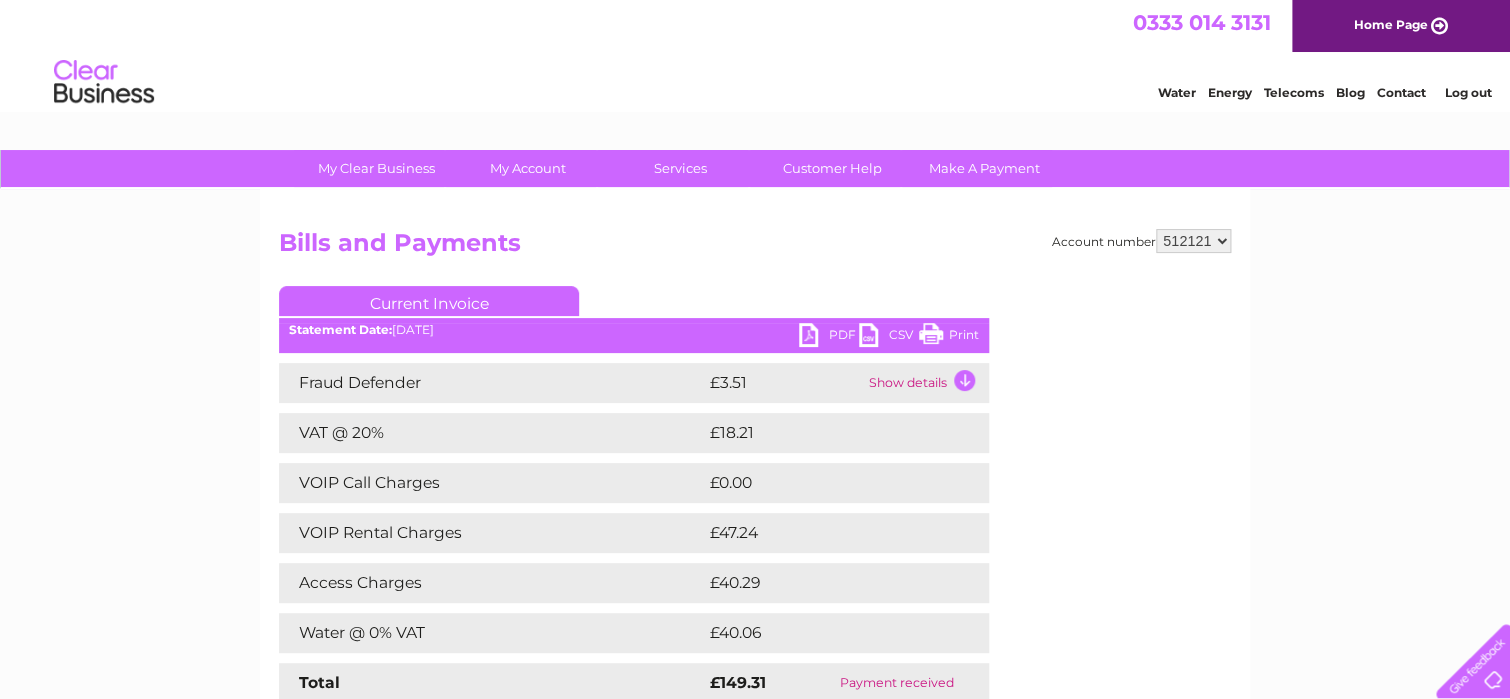 click on "Current Invoice" at bounding box center (634, 304) 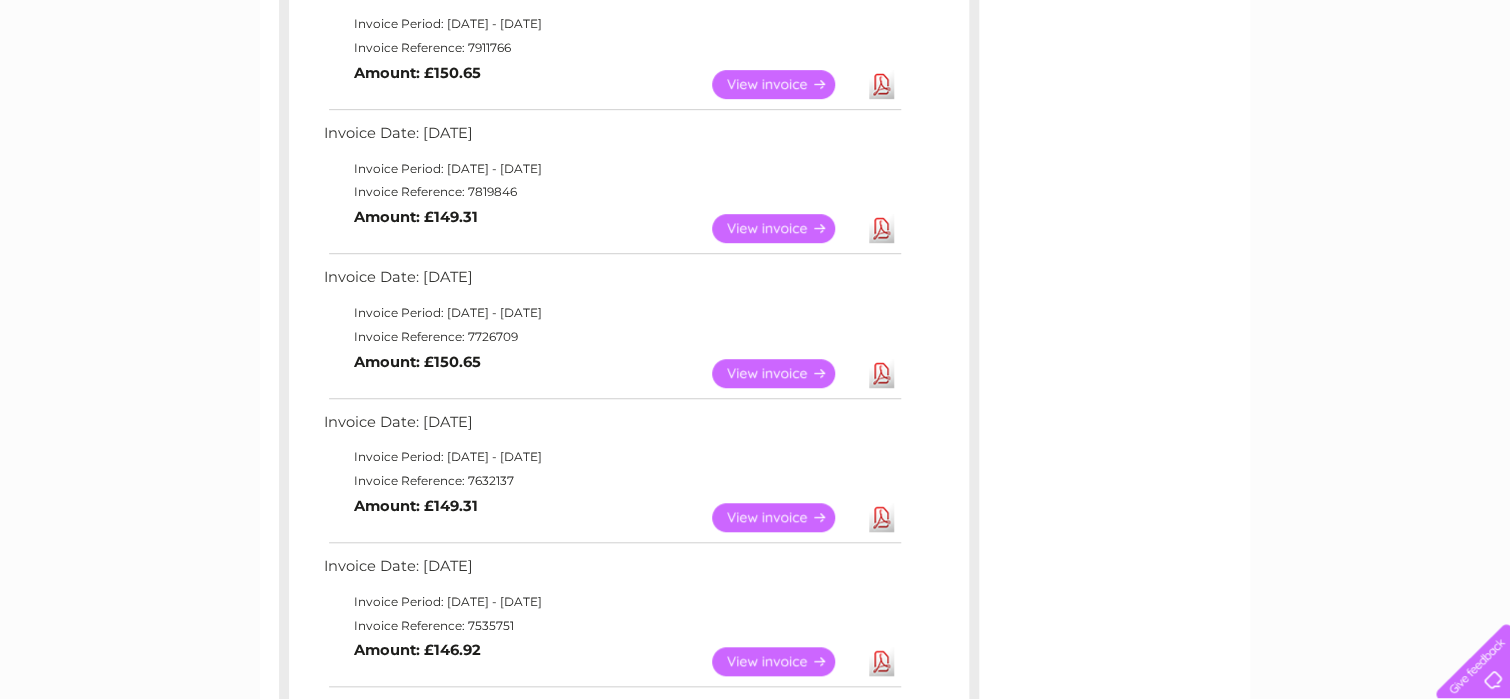 scroll, scrollTop: 0, scrollLeft: 0, axis: both 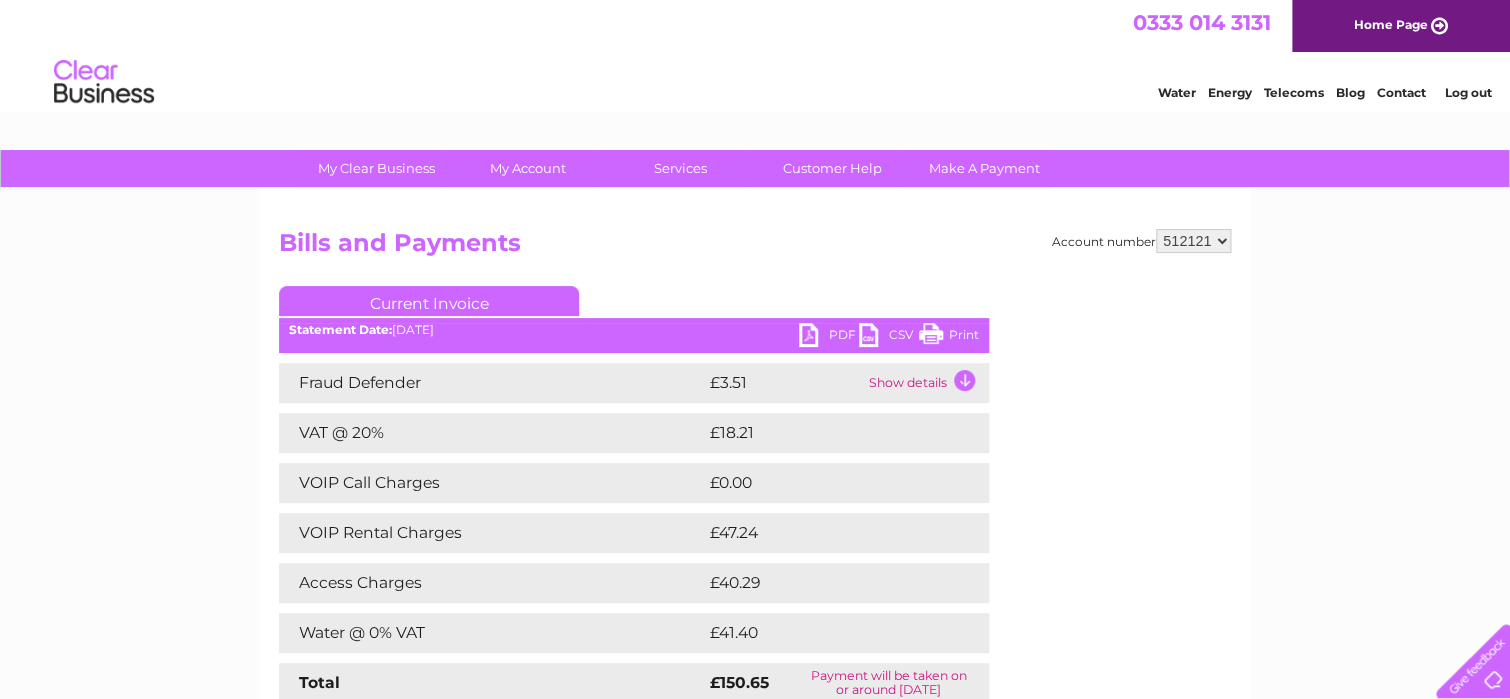 click on "PDF" at bounding box center (829, 337) 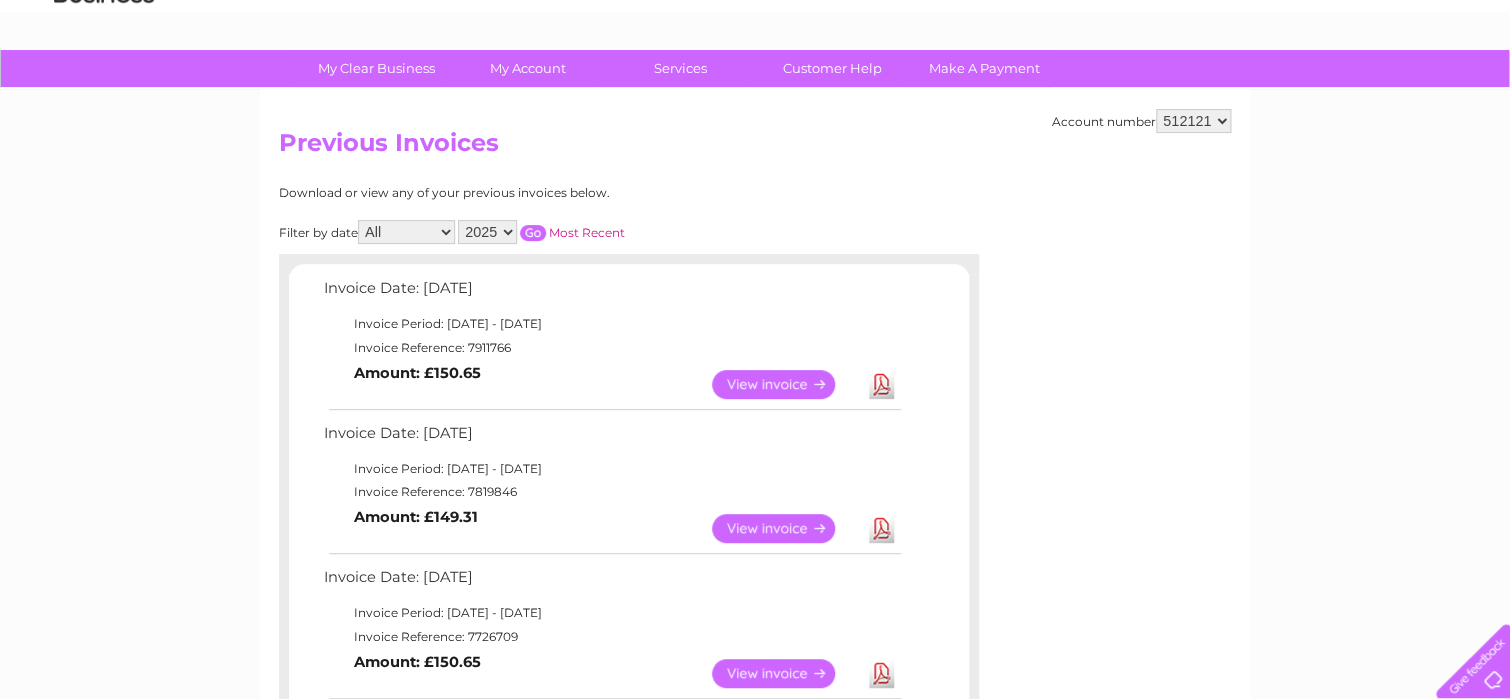 scroll, scrollTop: 0, scrollLeft: 0, axis: both 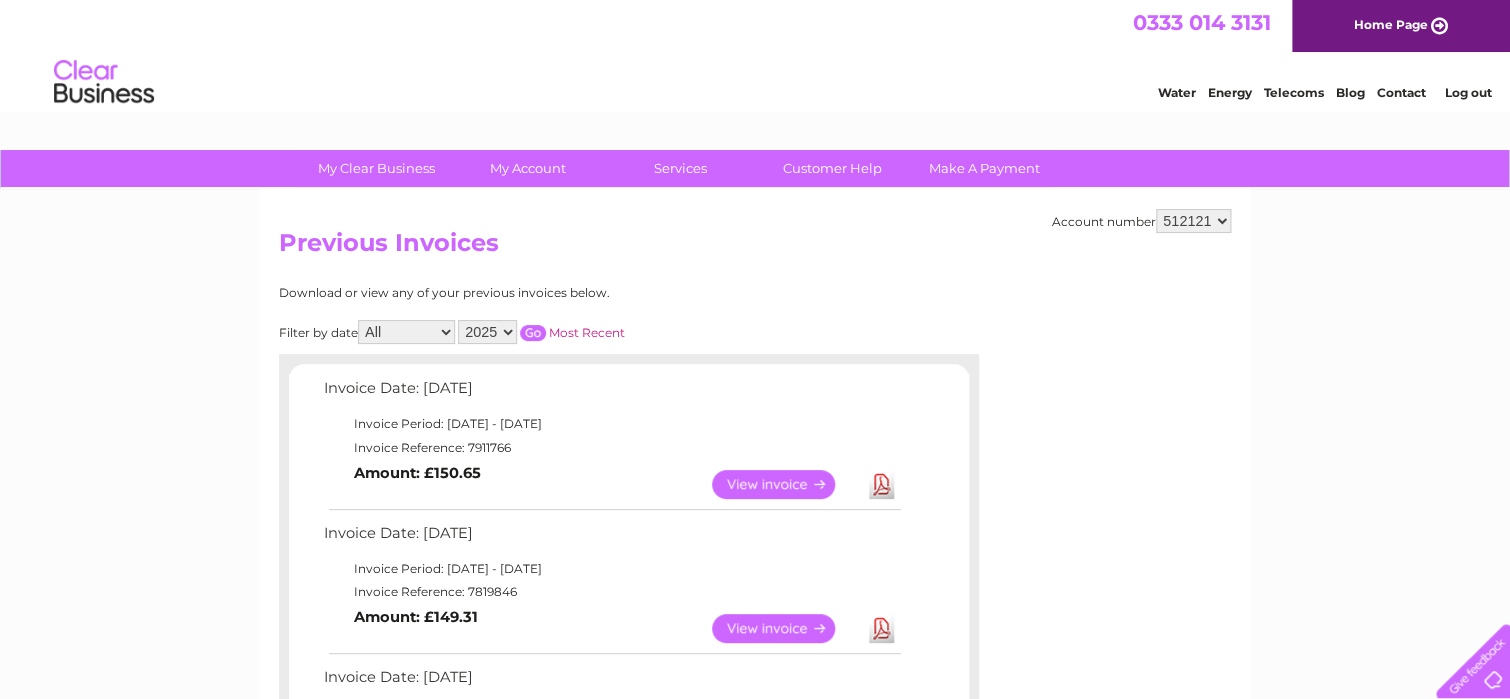 click on "512121
903955" at bounding box center [1193, 221] 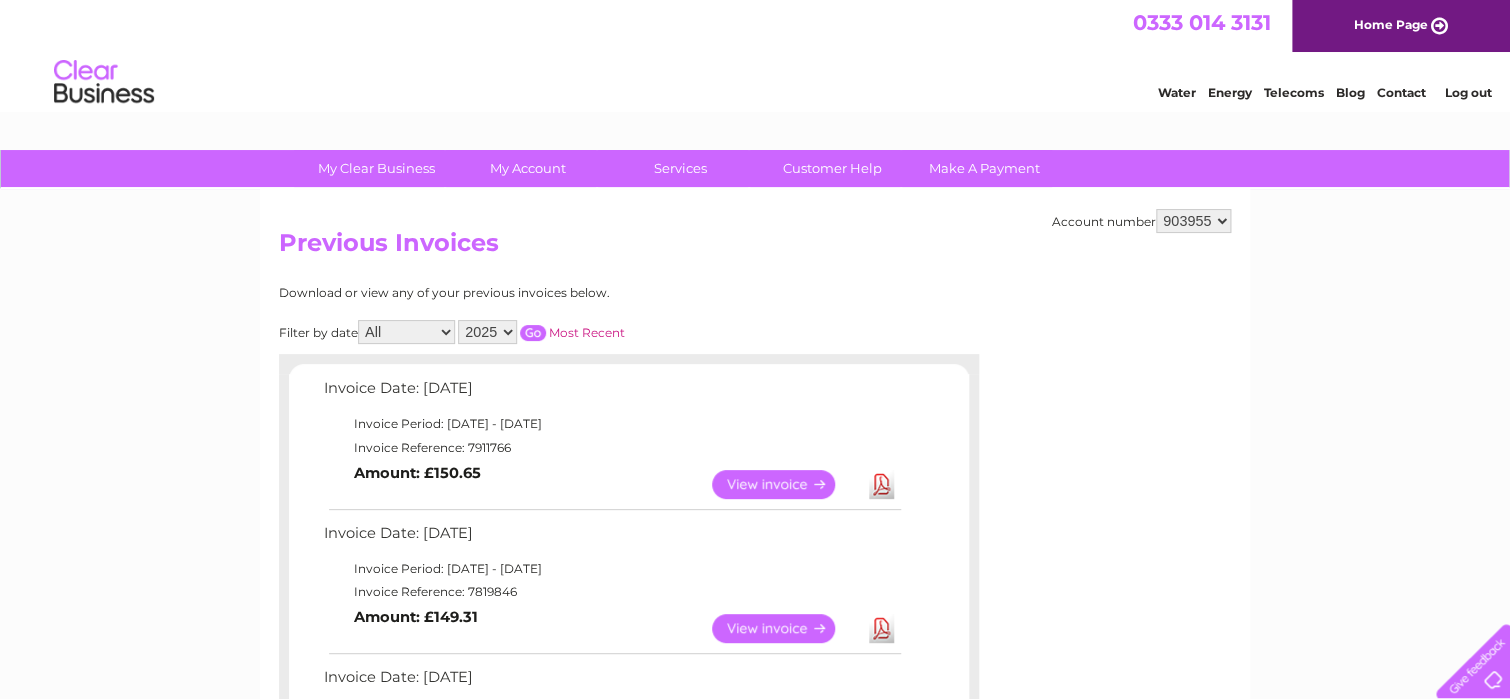 click on "512121
903955" at bounding box center (1193, 221) 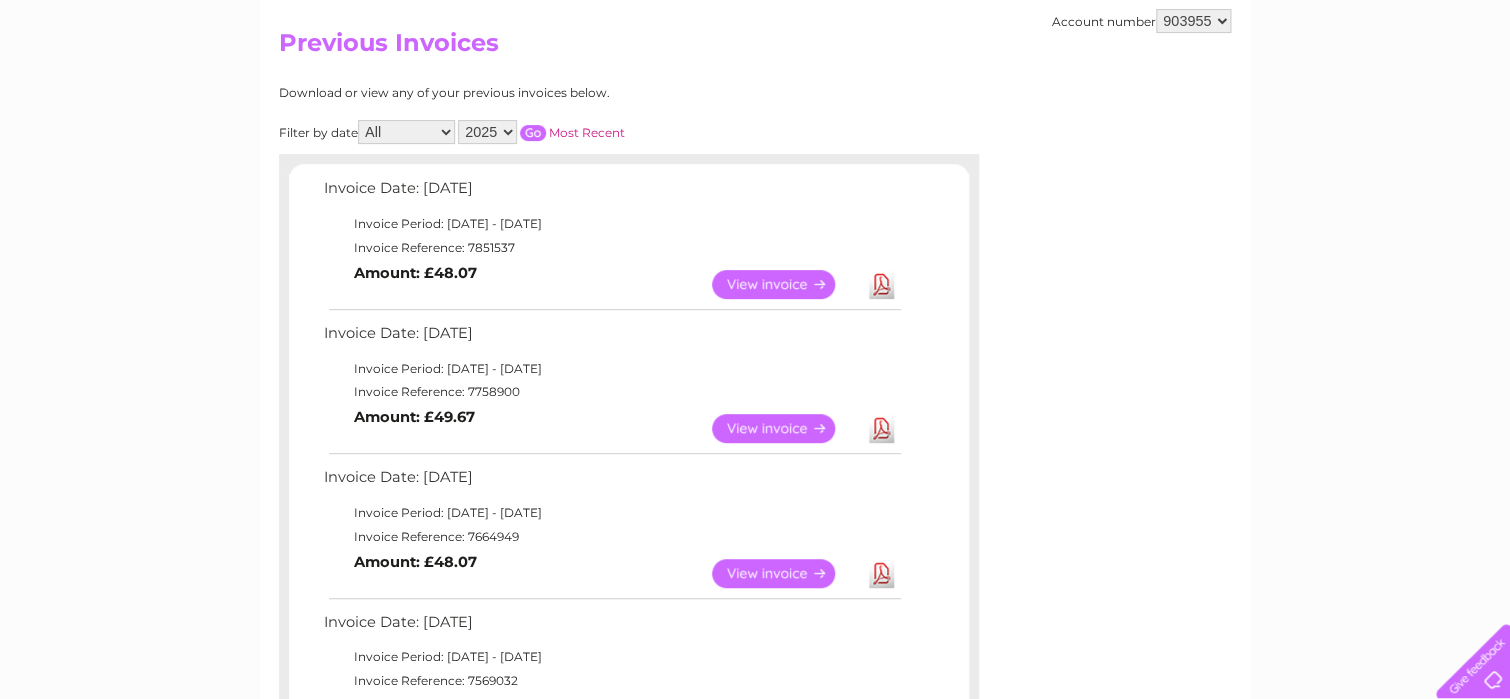 scroll, scrollTop: 400, scrollLeft: 0, axis: vertical 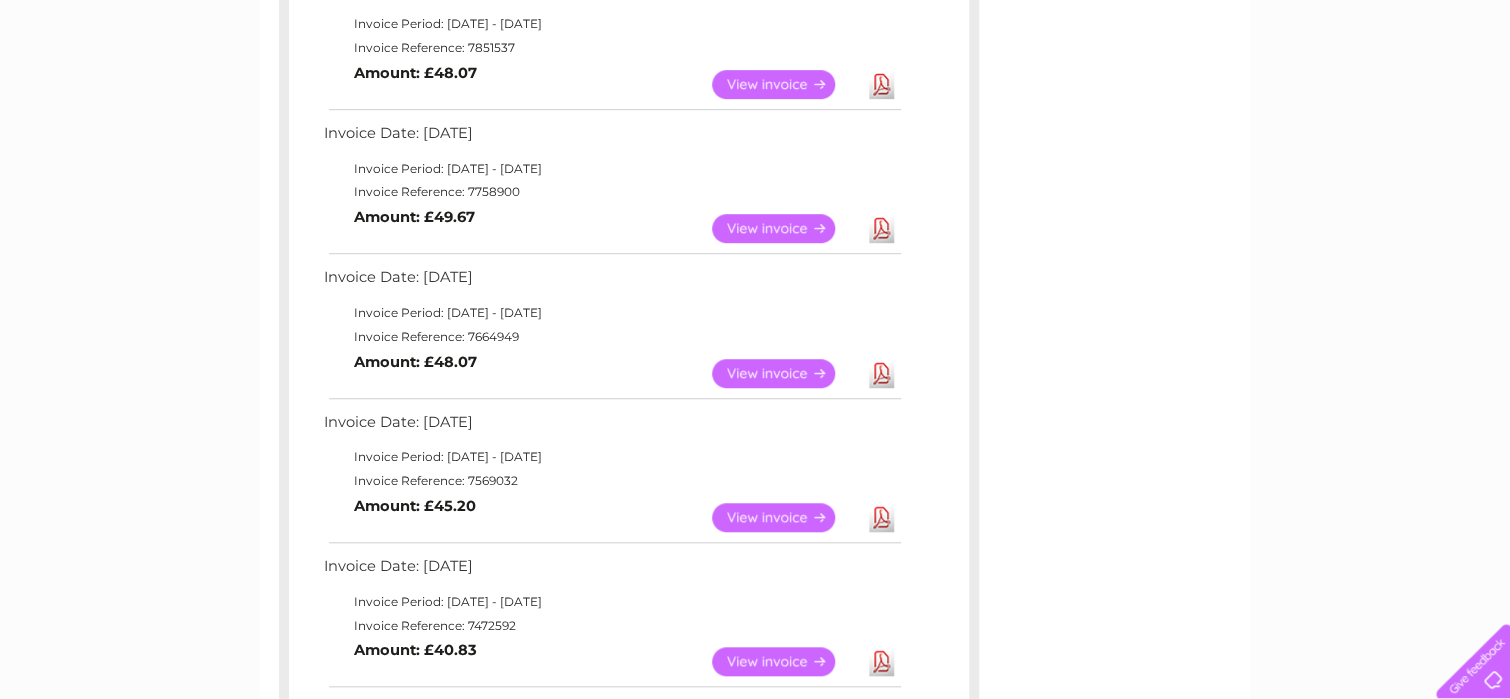 click on "Download" at bounding box center (881, 373) 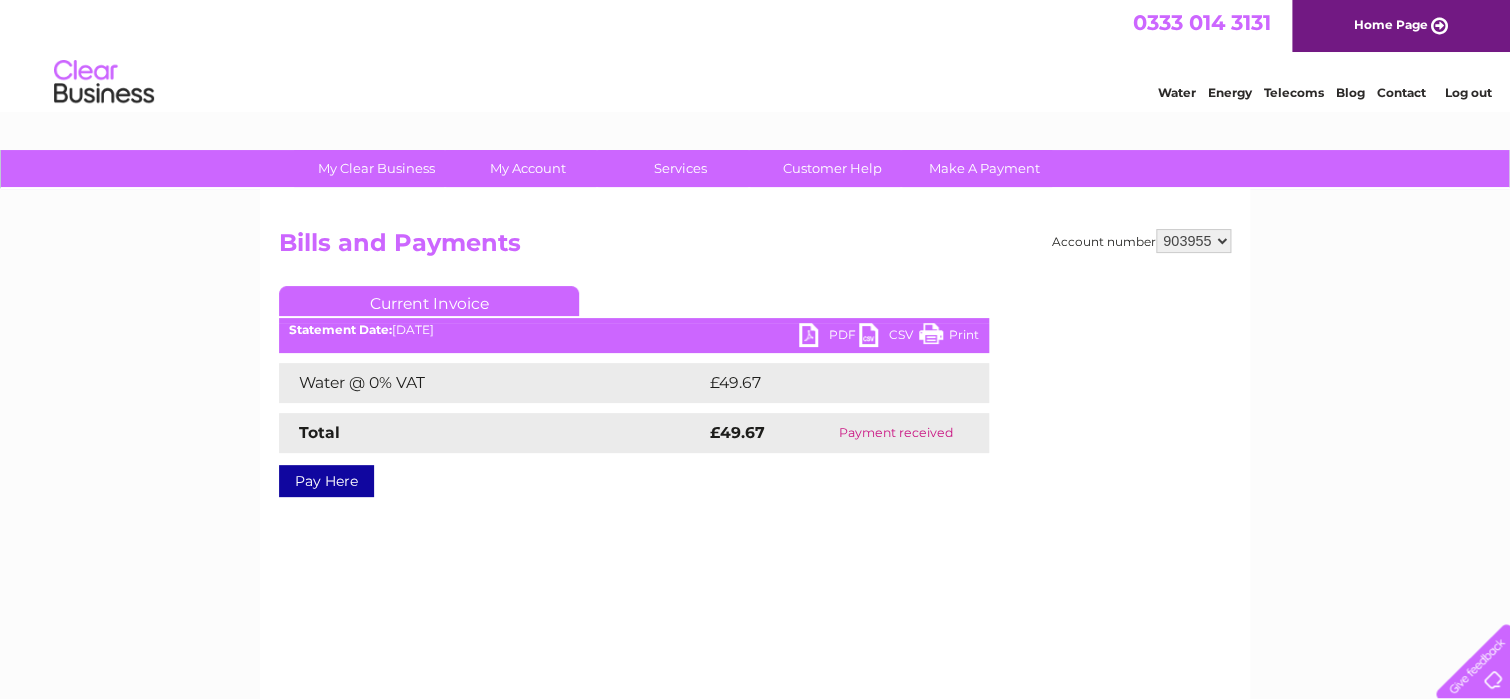 scroll, scrollTop: 0, scrollLeft: 0, axis: both 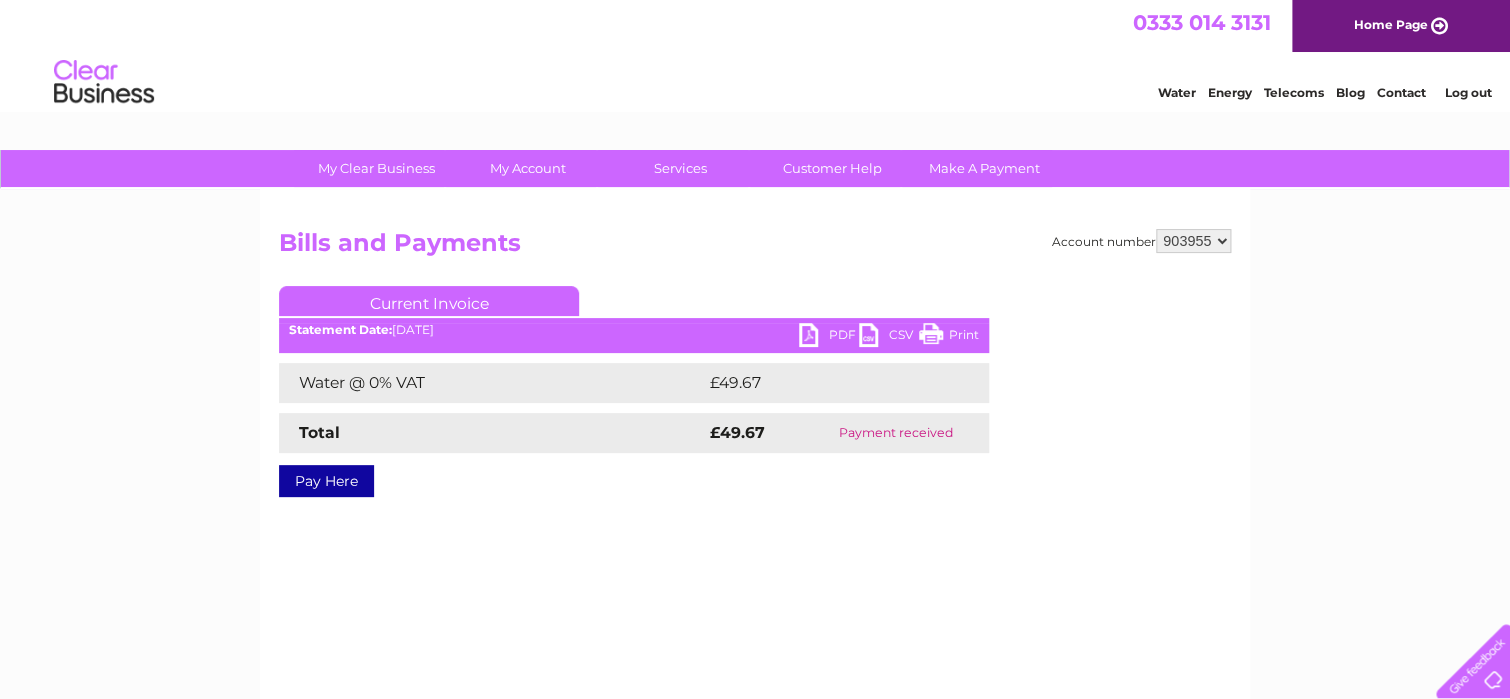 click on "PDF" at bounding box center (829, 337) 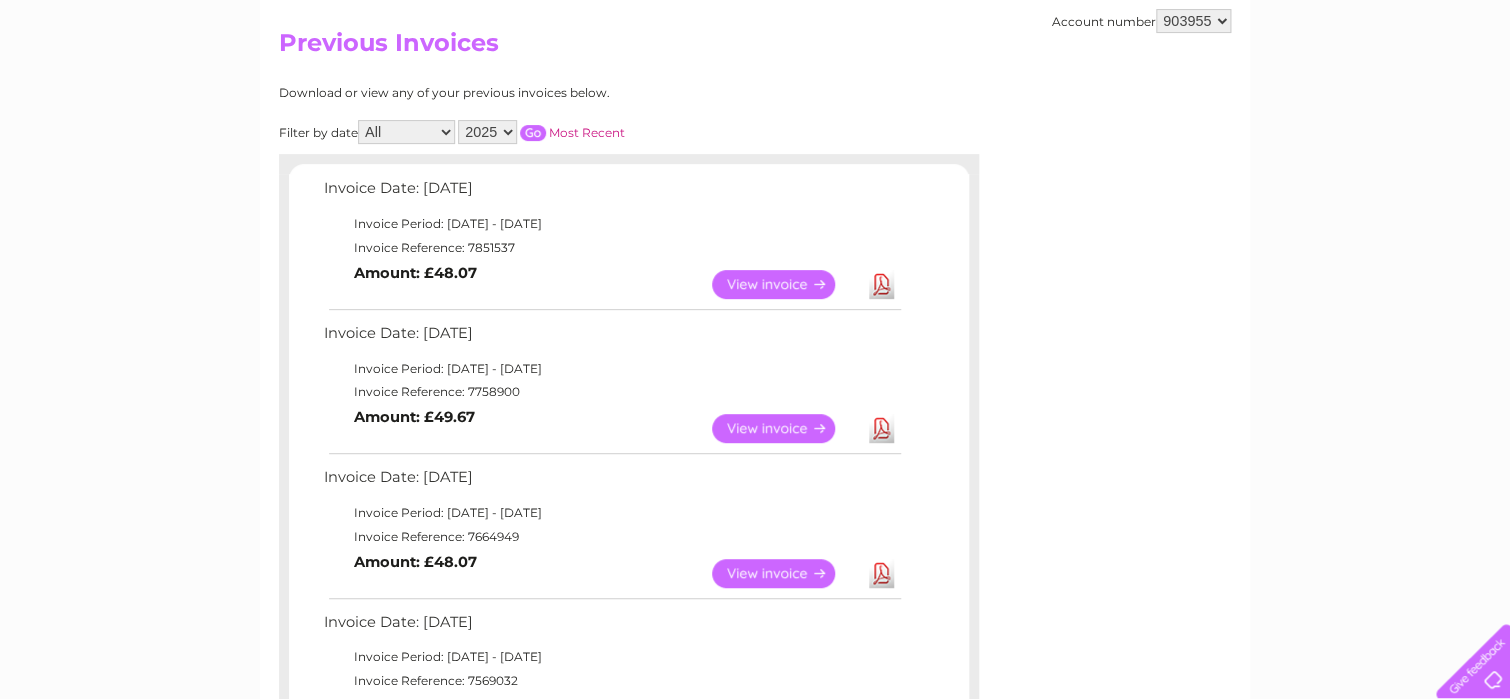 scroll, scrollTop: 100, scrollLeft: 0, axis: vertical 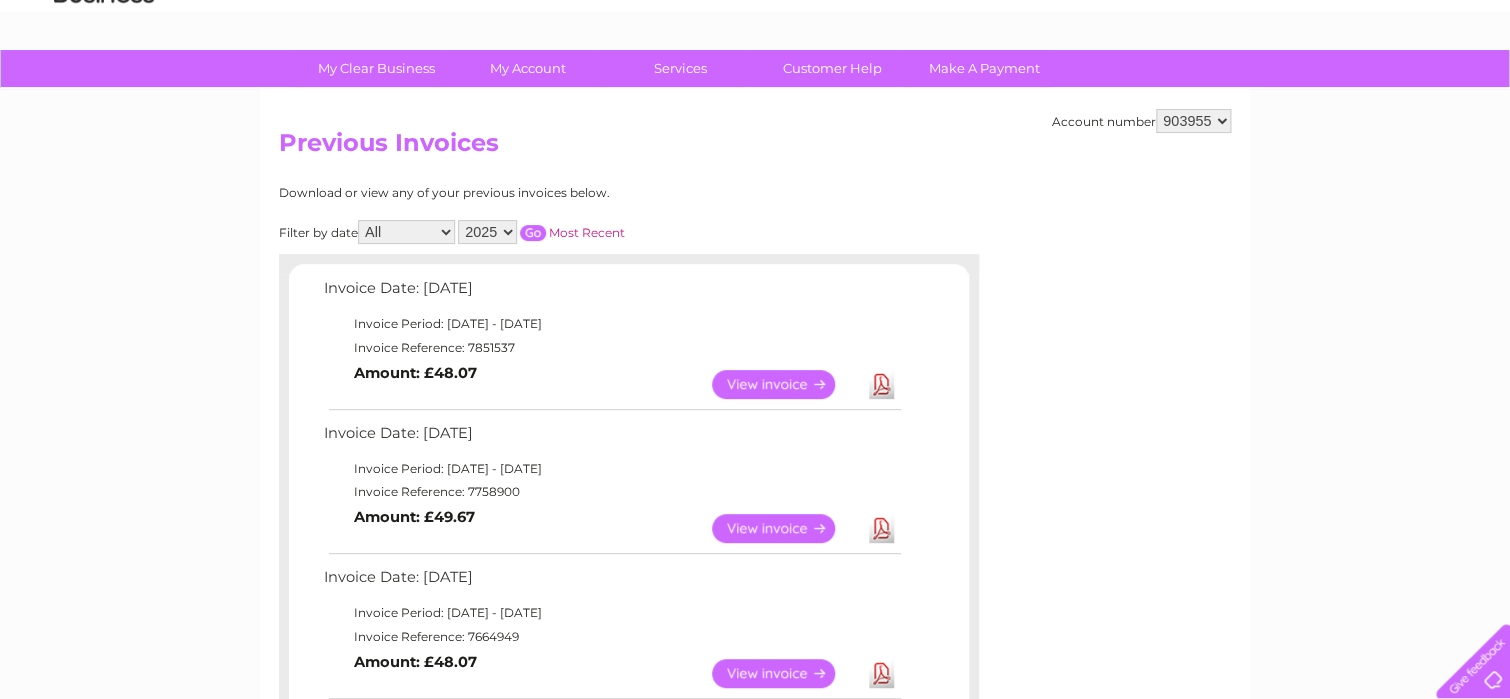 click on "Download" at bounding box center [881, 384] 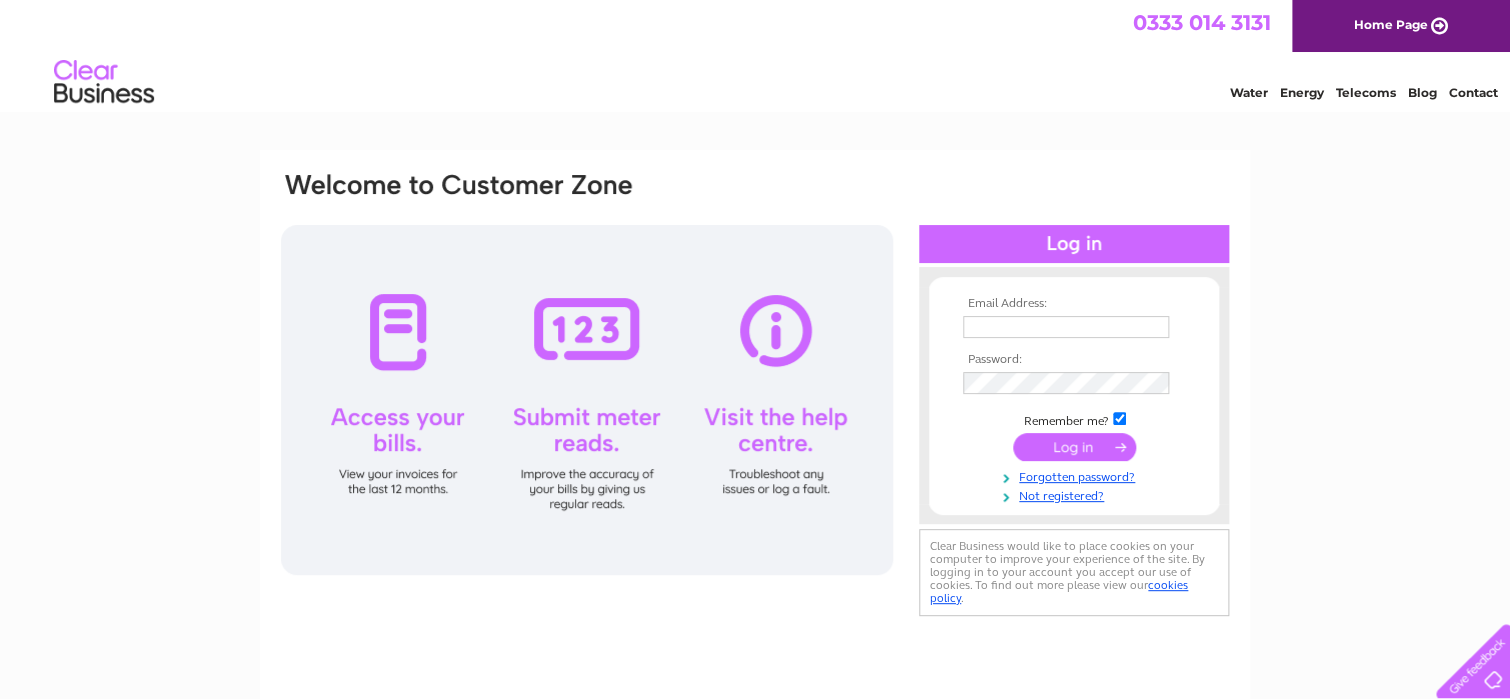 scroll, scrollTop: 0, scrollLeft: 0, axis: both 